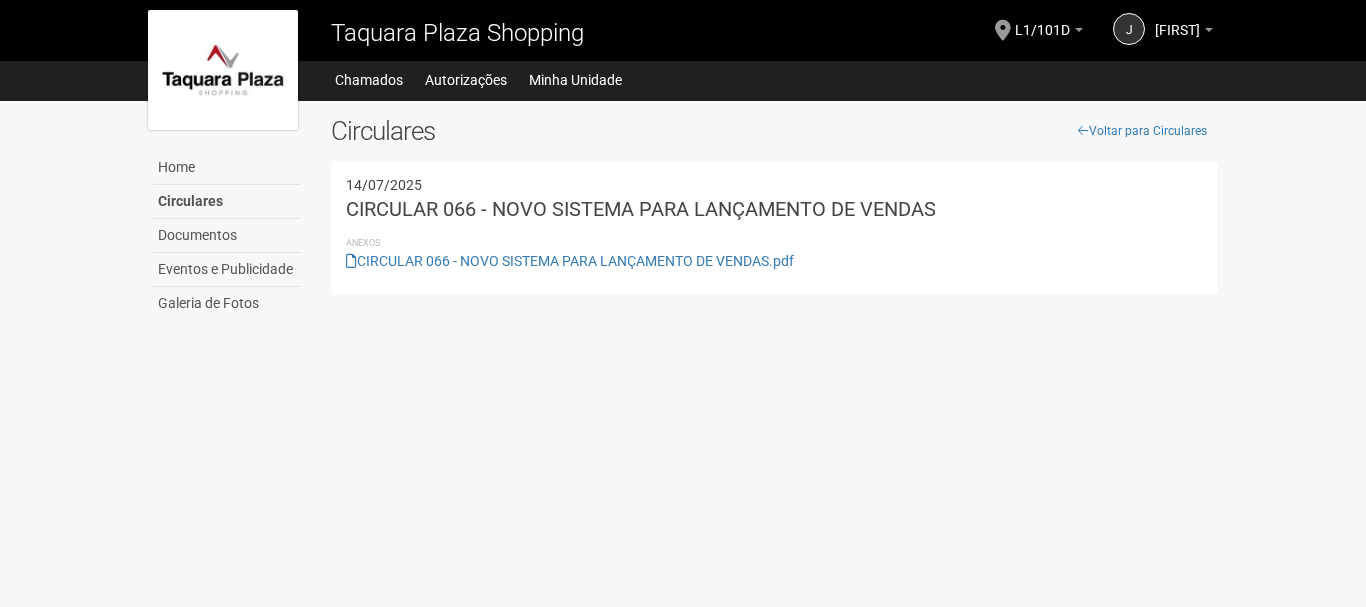 scroll, scrollTop: 0, scrollLeft: 0, axis: both 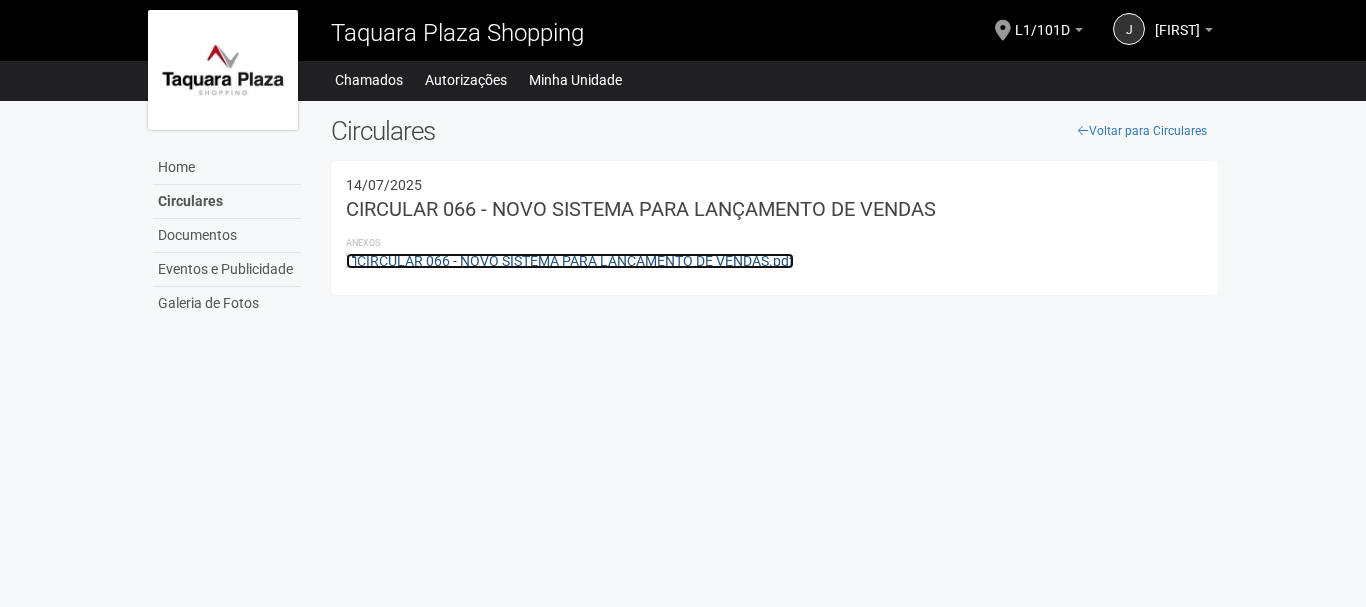 click on "CIRCULAR 066 - NOVO SISTEMA PARA LANÇAMENTO DE VENDAS.pdf" at bounding box center [570, 261] 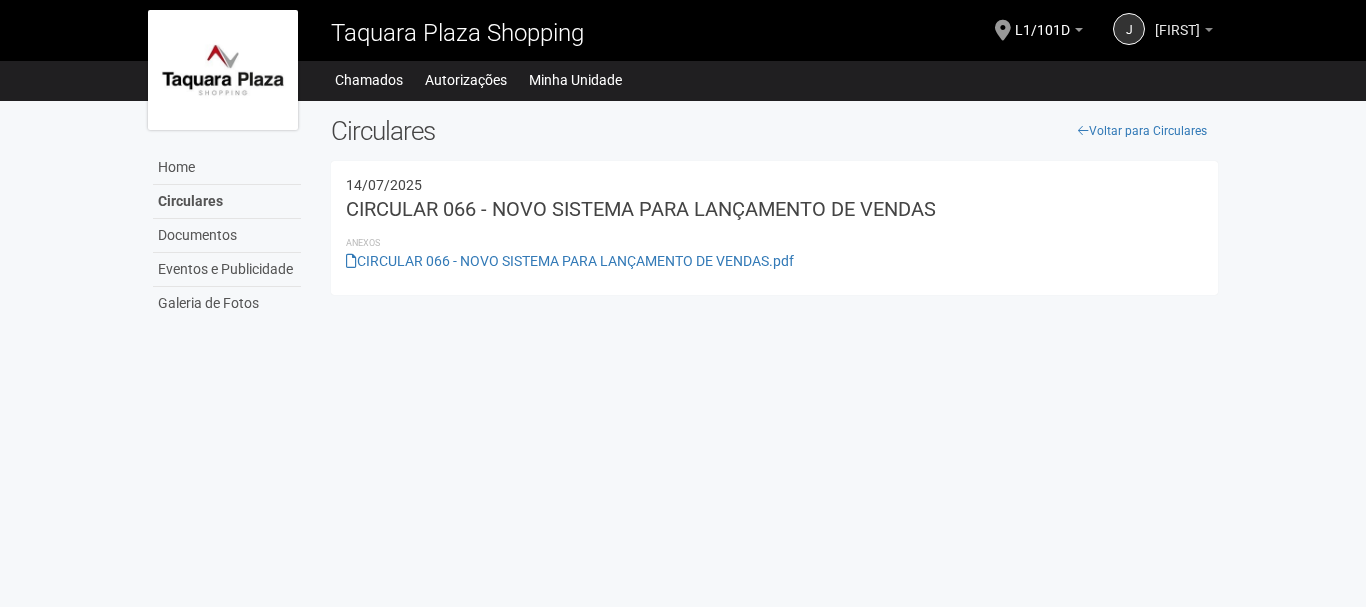 click on "[FIRST]" at bounding box center [1177, 20] 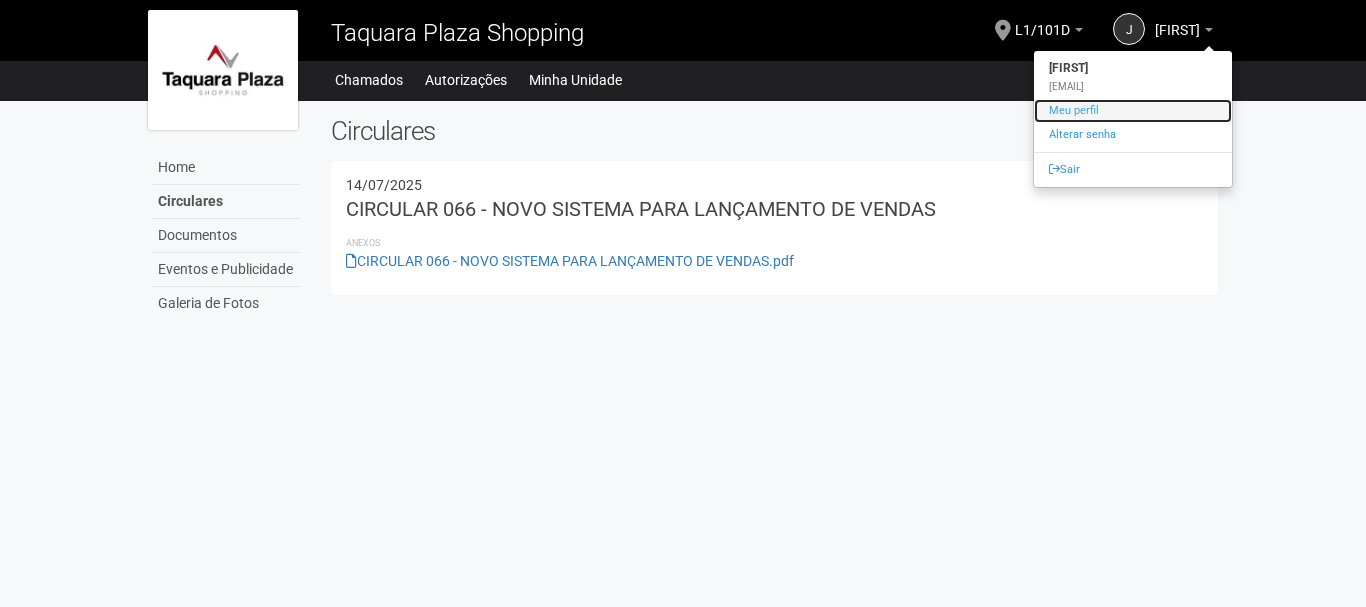 click on "Meu perfil" at bounding box center (1133, 111) 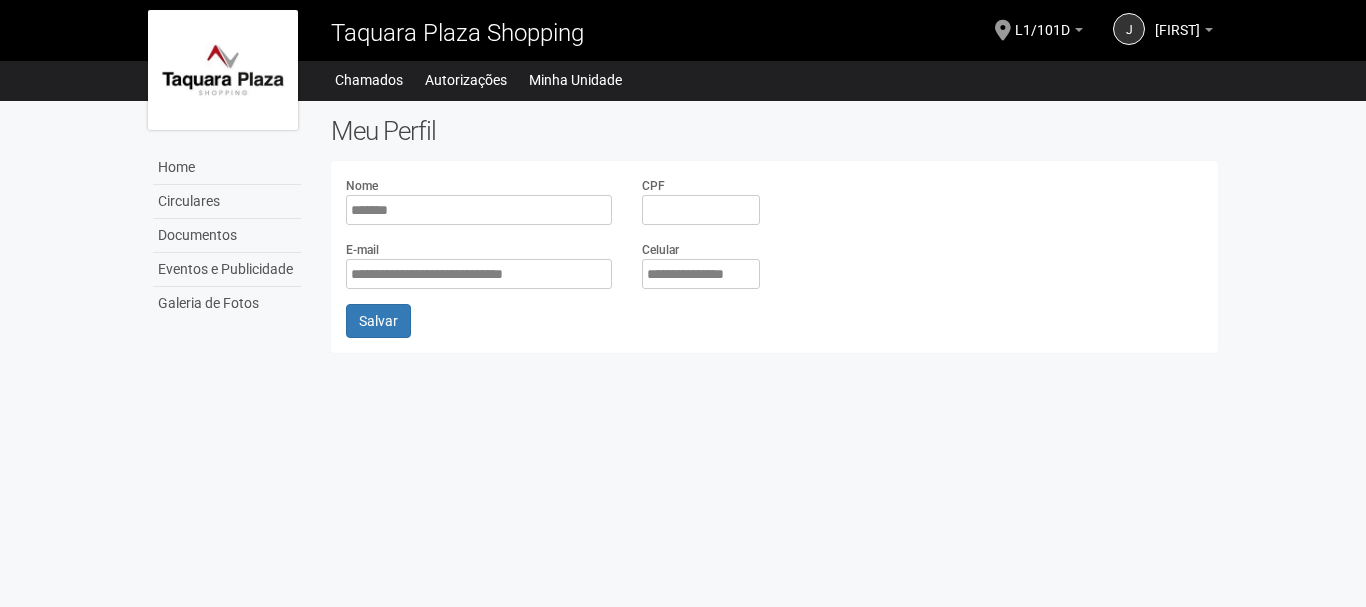 scroll, scrollTop: 0, scrollLeft: 0, axis: both 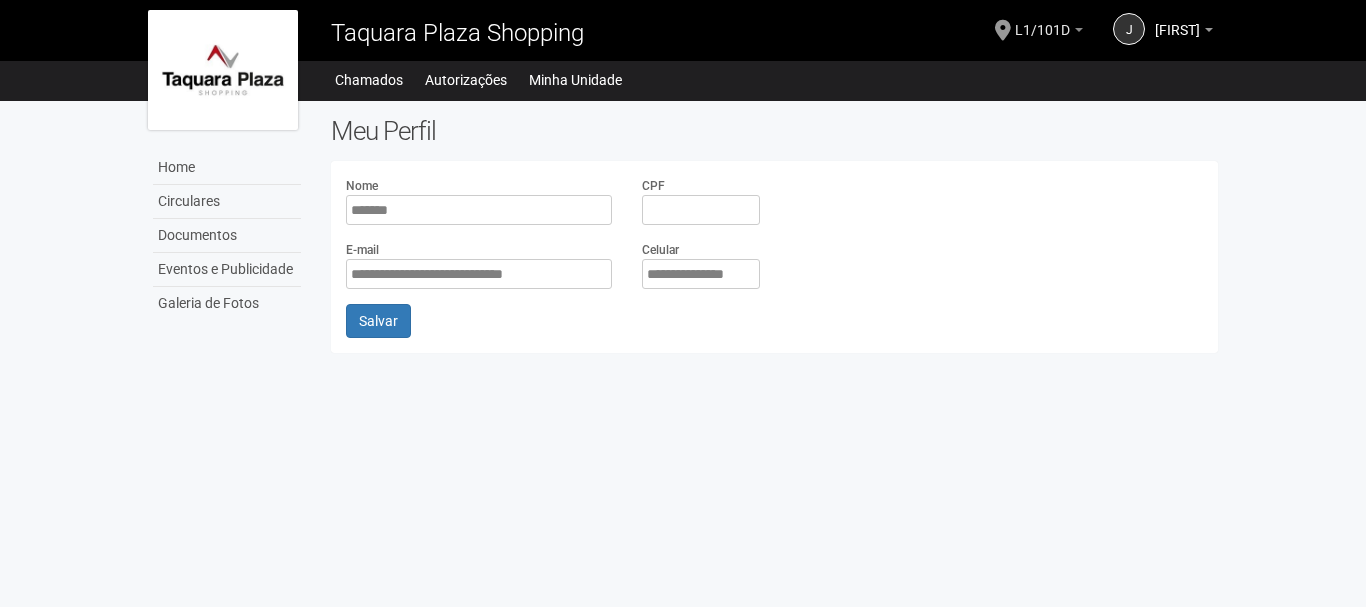click at bounding box center (1079, 30) 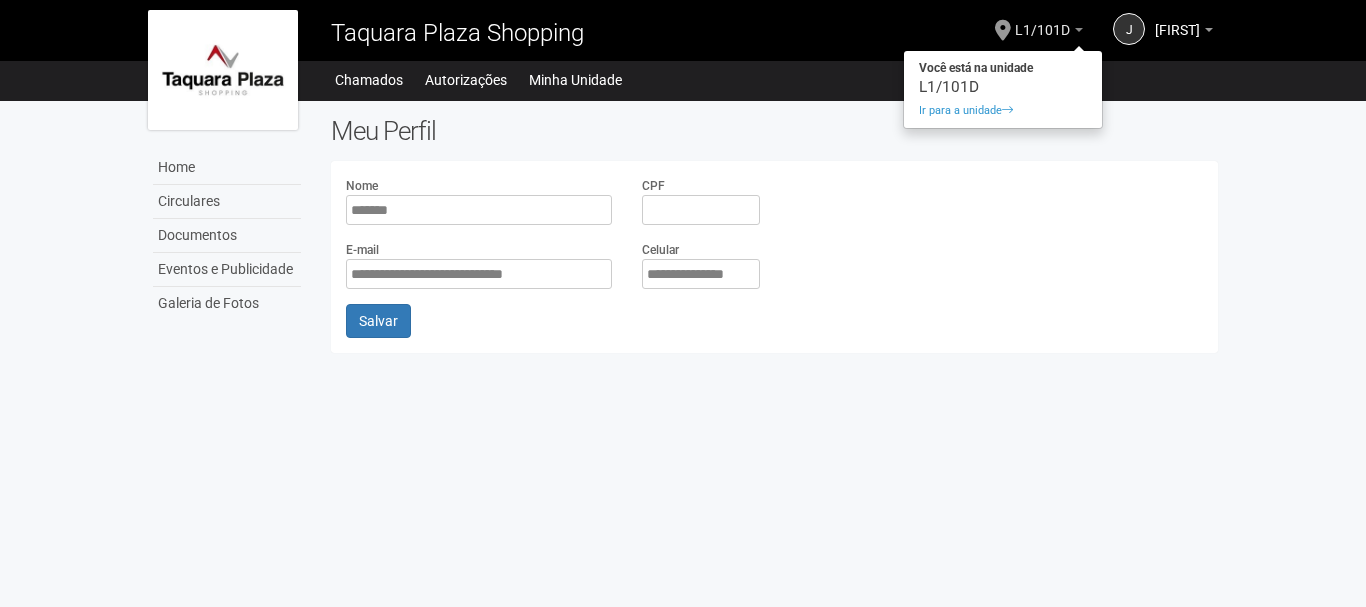 click at bounding box center [1079, 30] 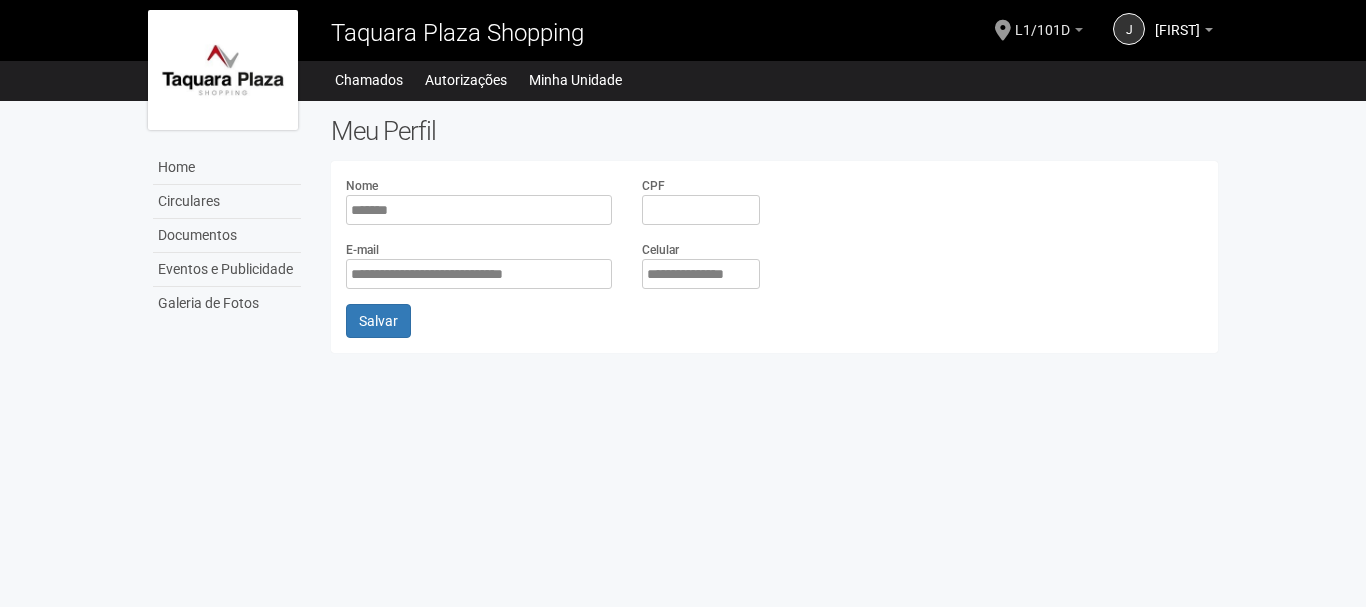 click at bounding box center (1079, 30) 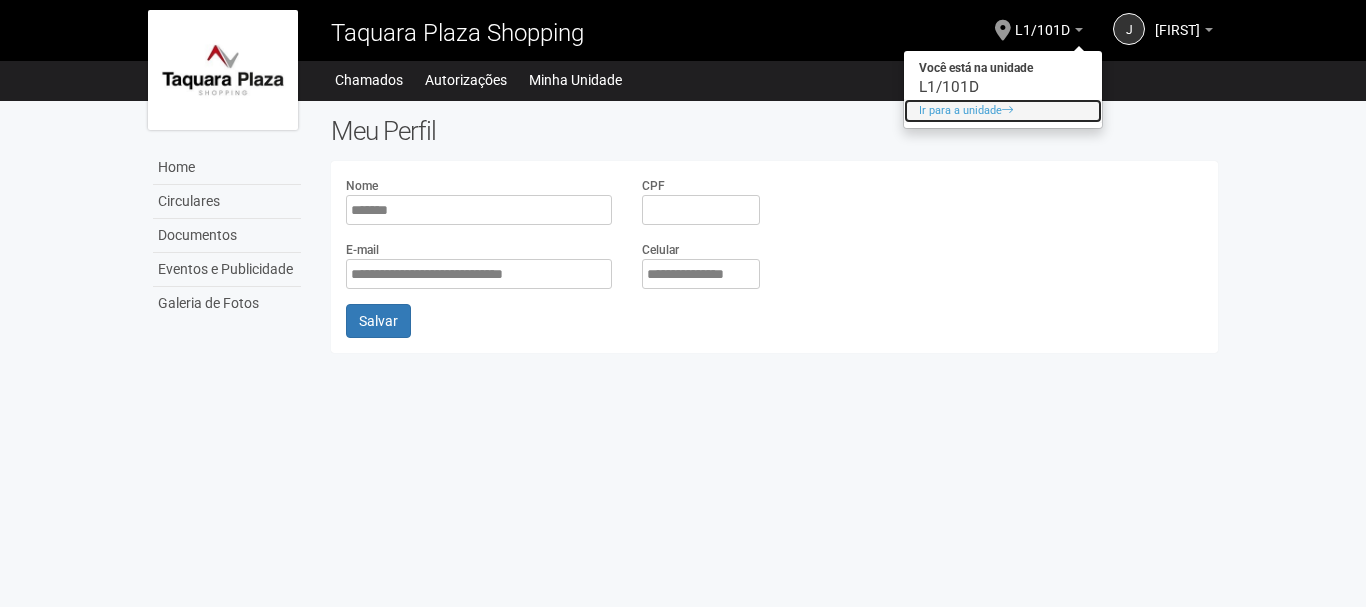 click on "Ir para a unidade" at bounding box center (1003, 111) 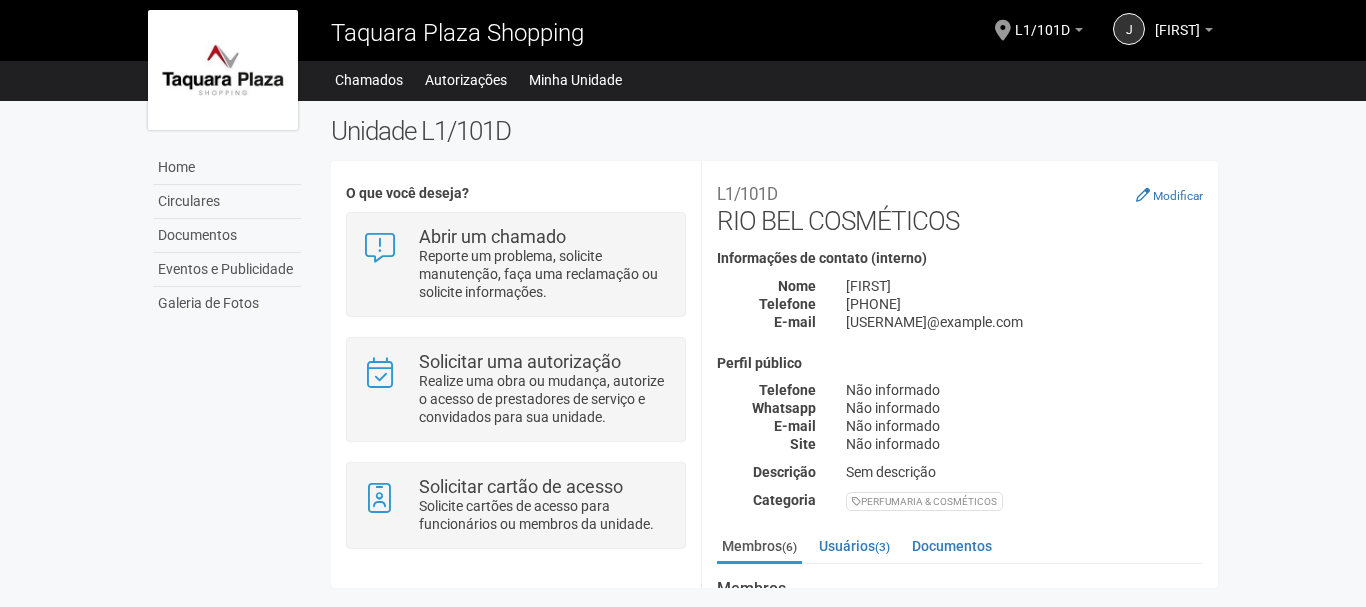 scroll, scrollTop: 0, scrollLeft: 0, axis: both 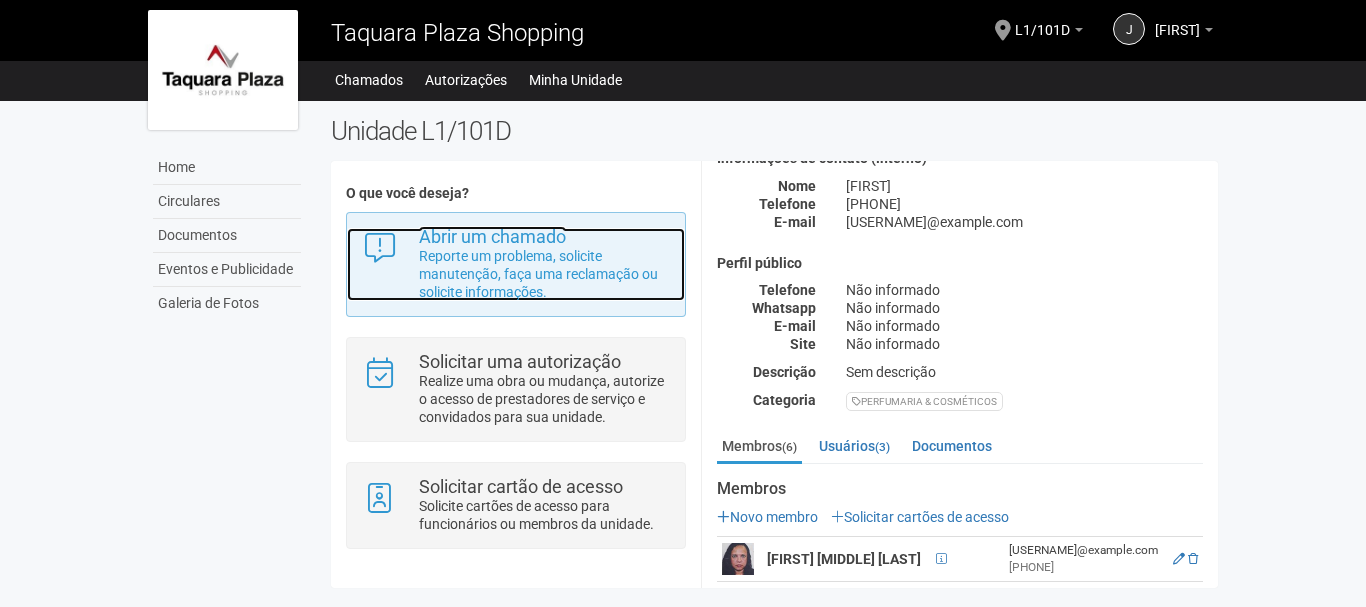 click on "Reporte um problema, solicite manutenção, faça uma reclamação ou solicite informações." at bounding box center (544, 274) 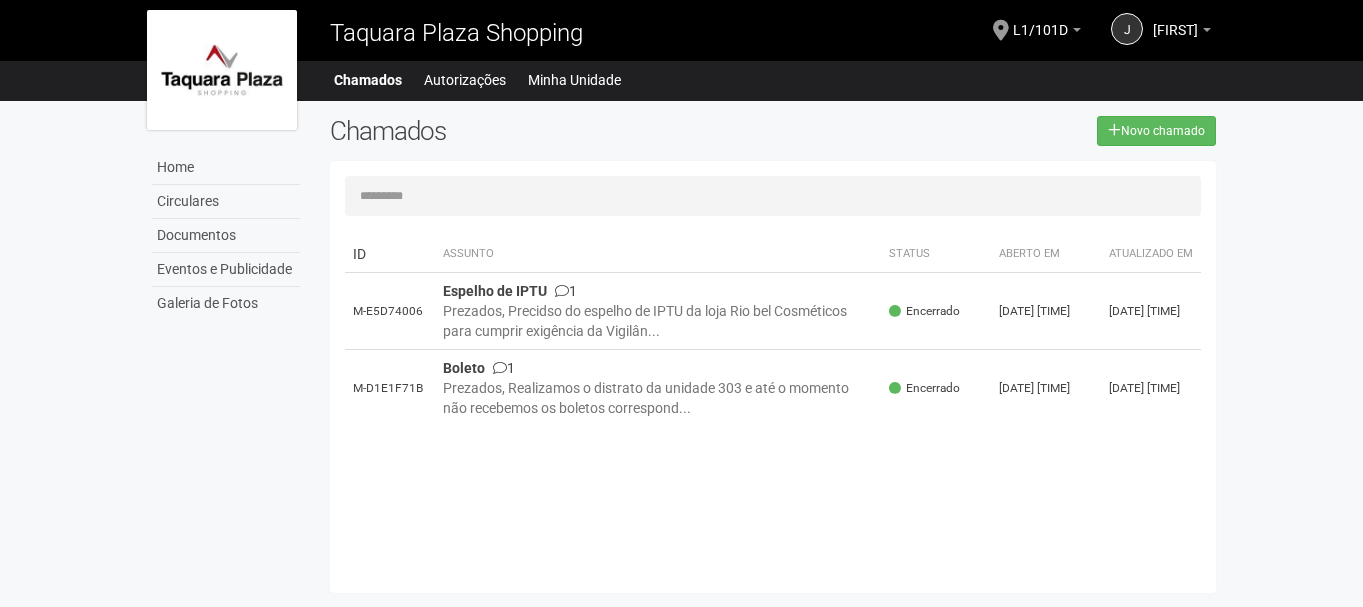 scroll, scrollTop: 0, scrollLeft: 0, axis: both 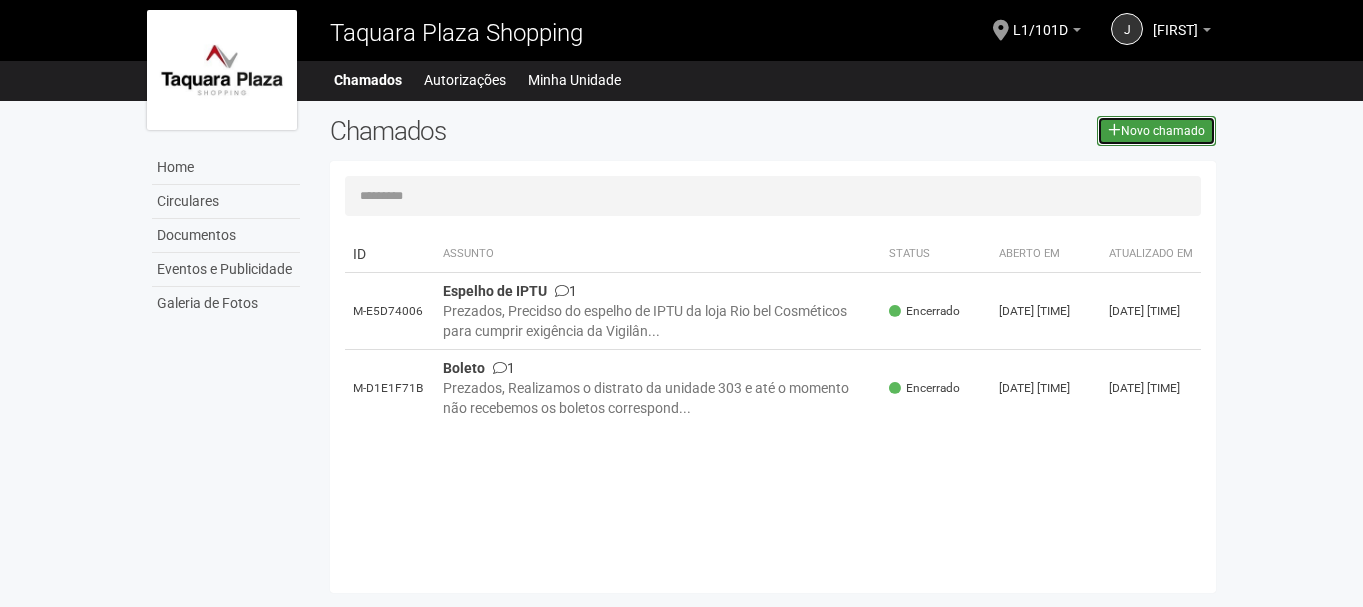 click on "Novo chamado" at bounding box center (1156, 131) 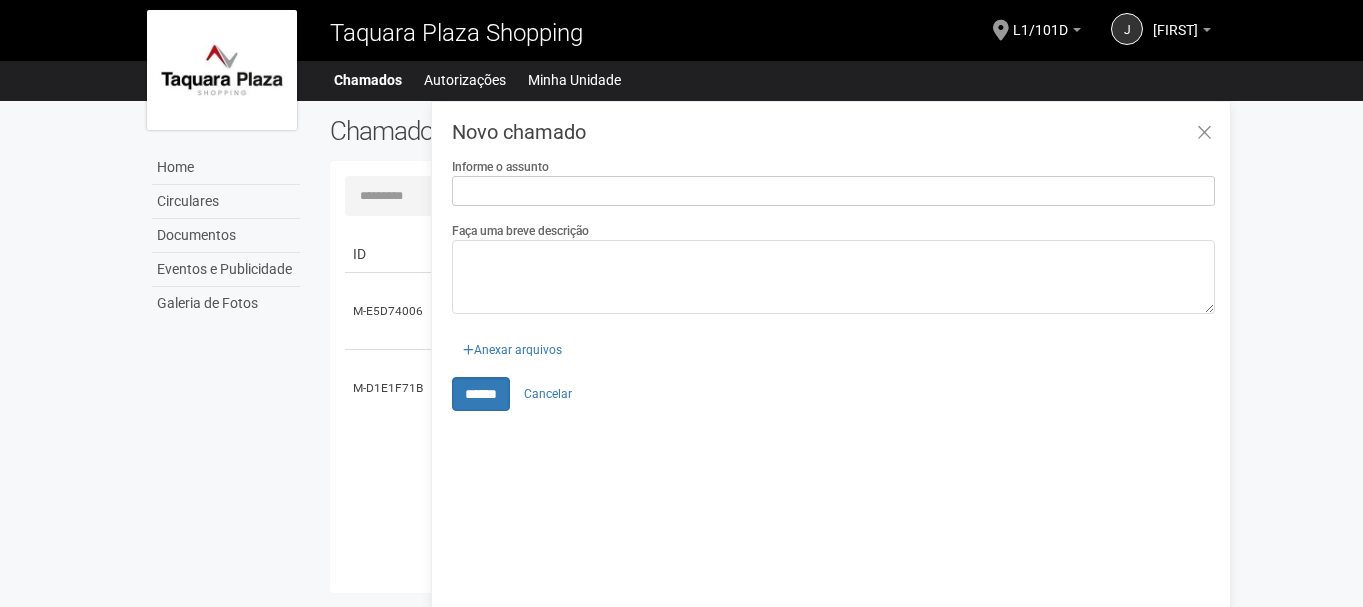 click on "Informe o assunto" at bounding box center (833, 191) 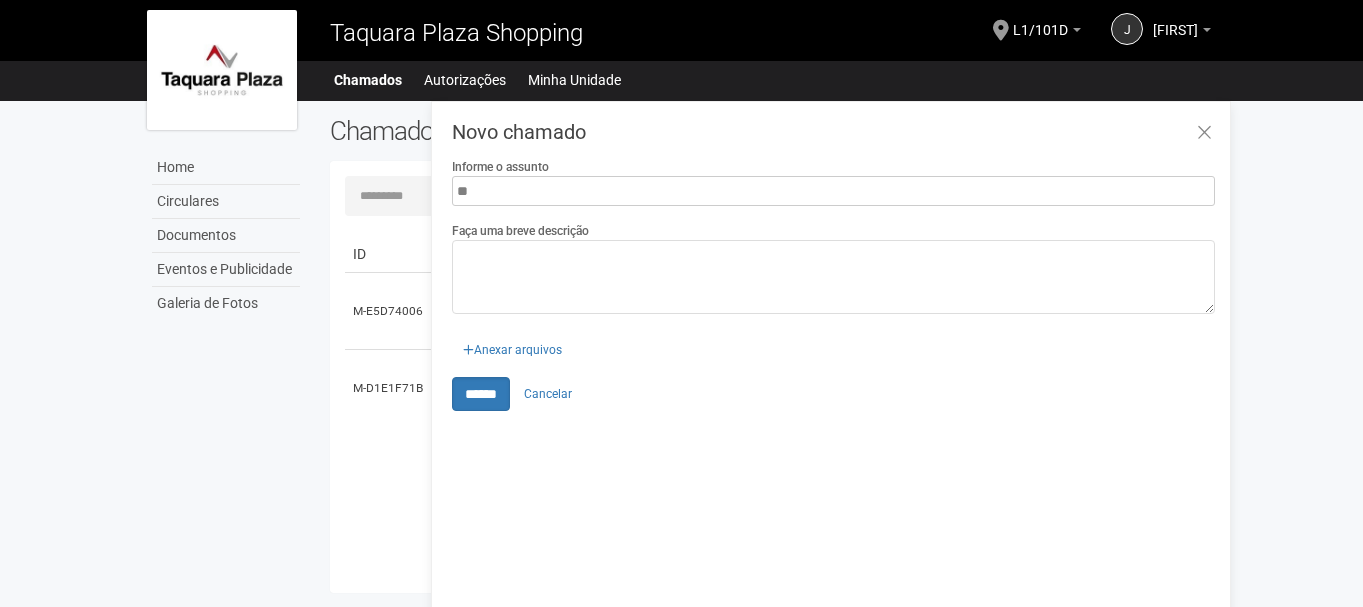 type on "*" 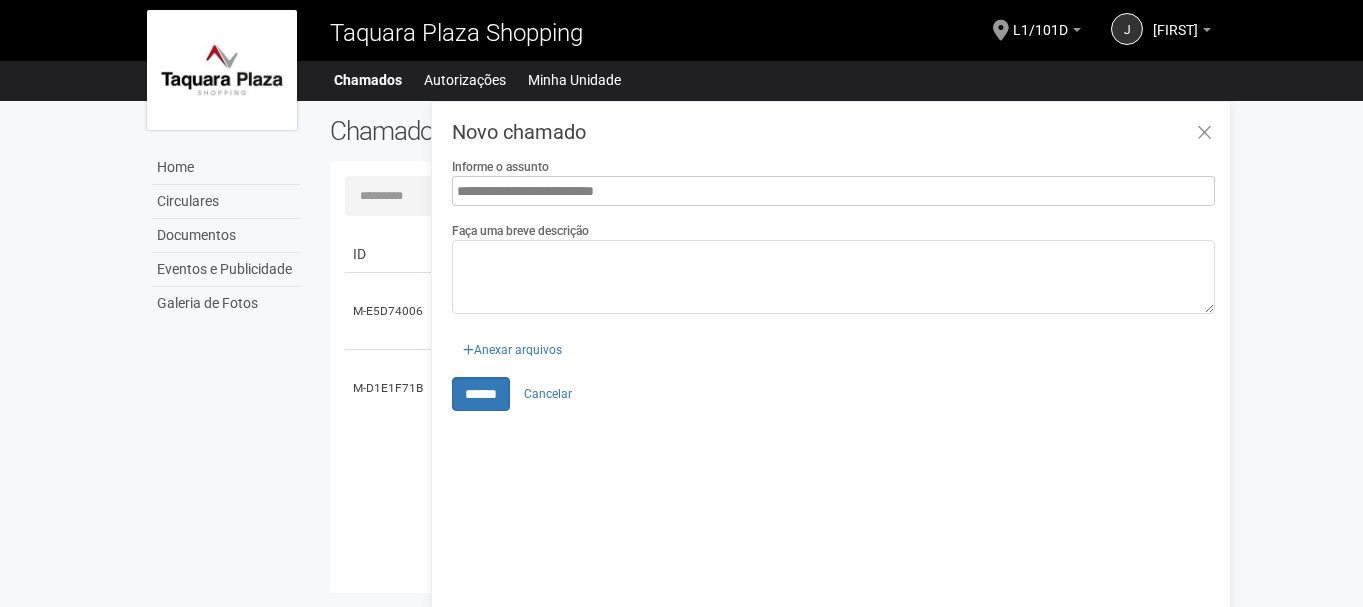 type on "**********" 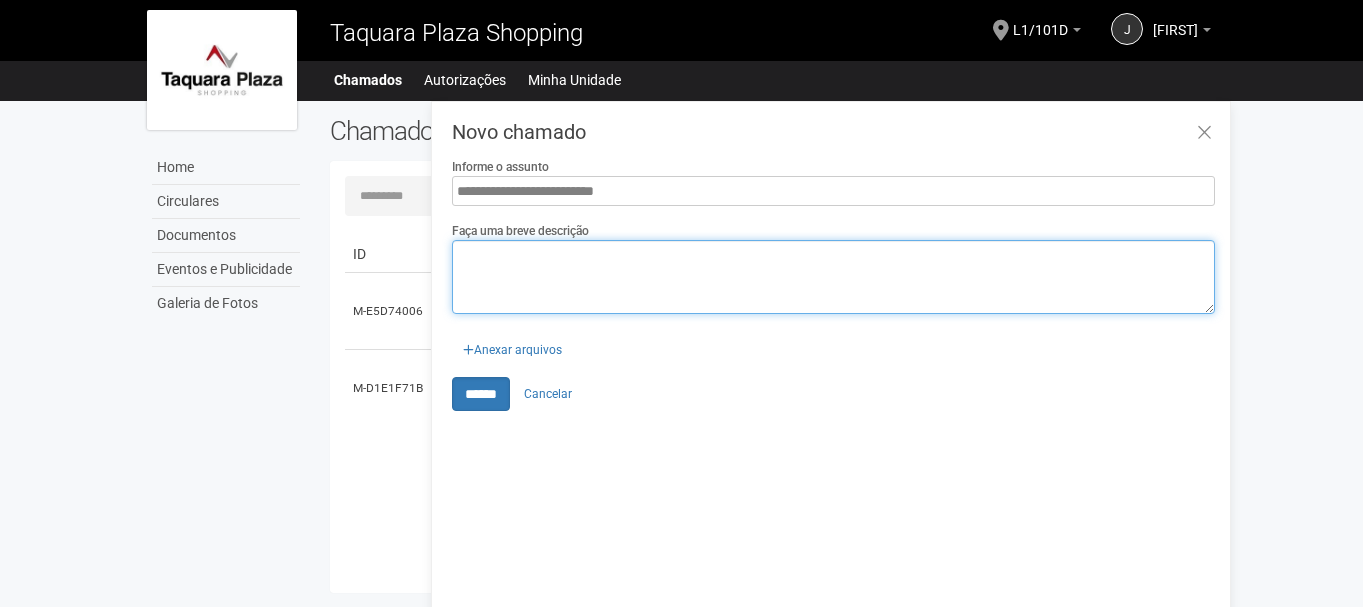 click on "Faça uma breve descrição" at bounding box center [833, 277] 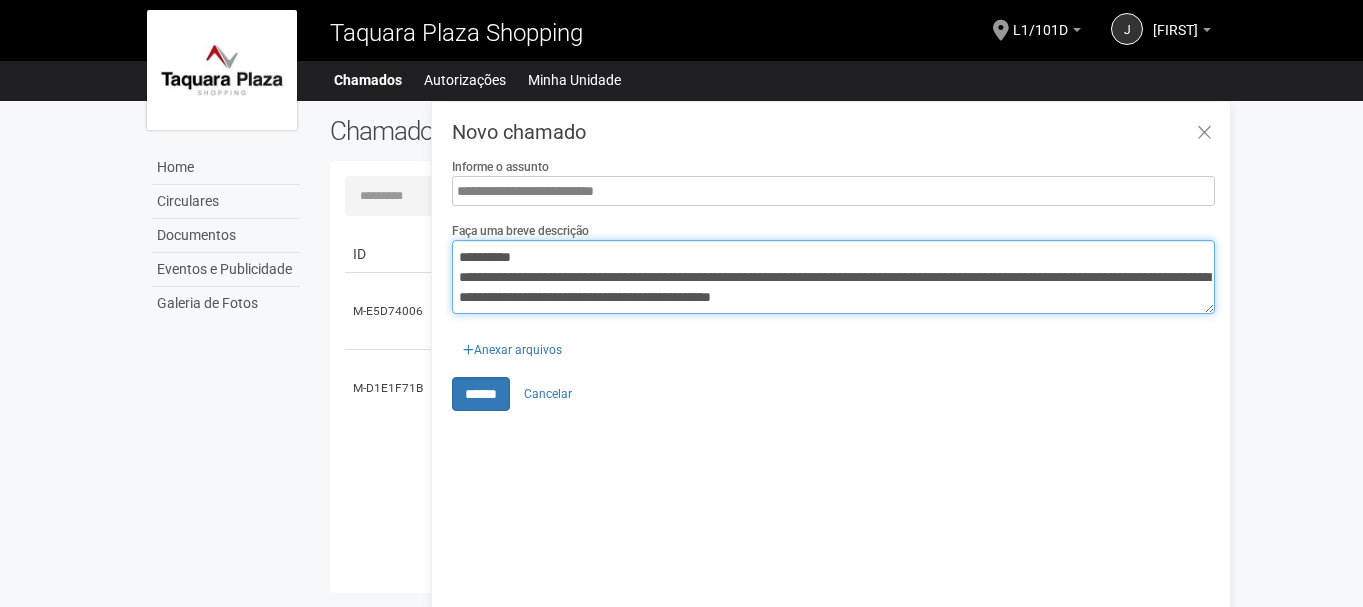 type on "**********" 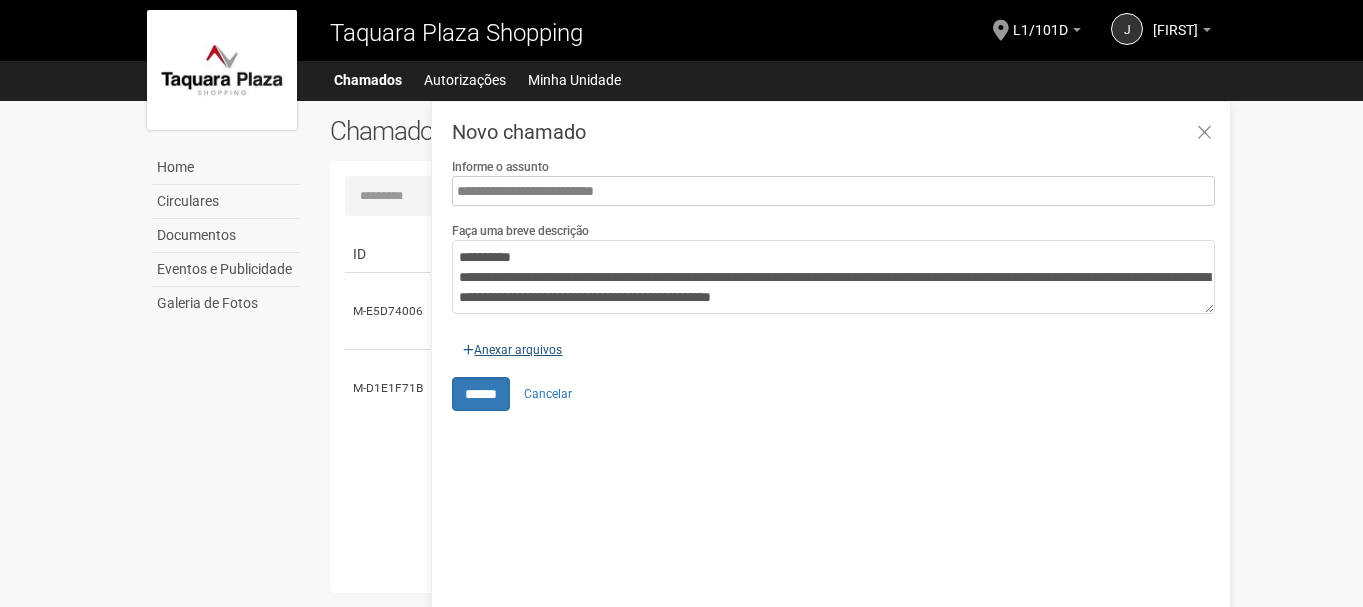click at bounding box center [286, 347] 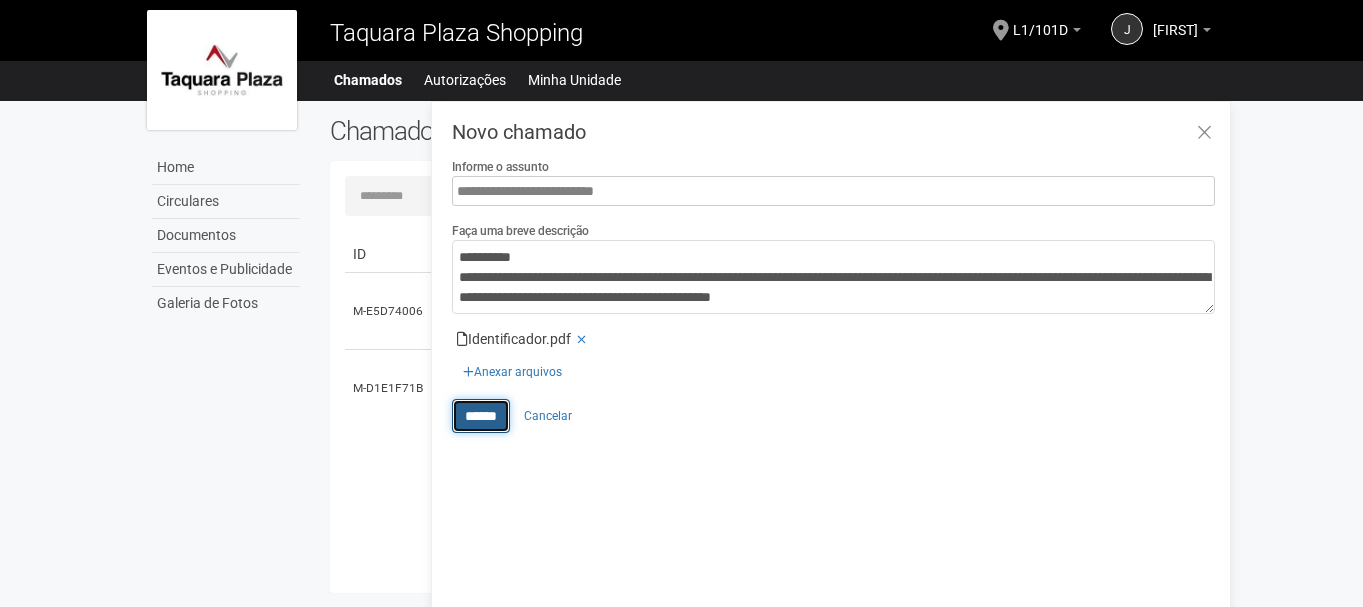 click on "******" at bounding box center [481, 416] 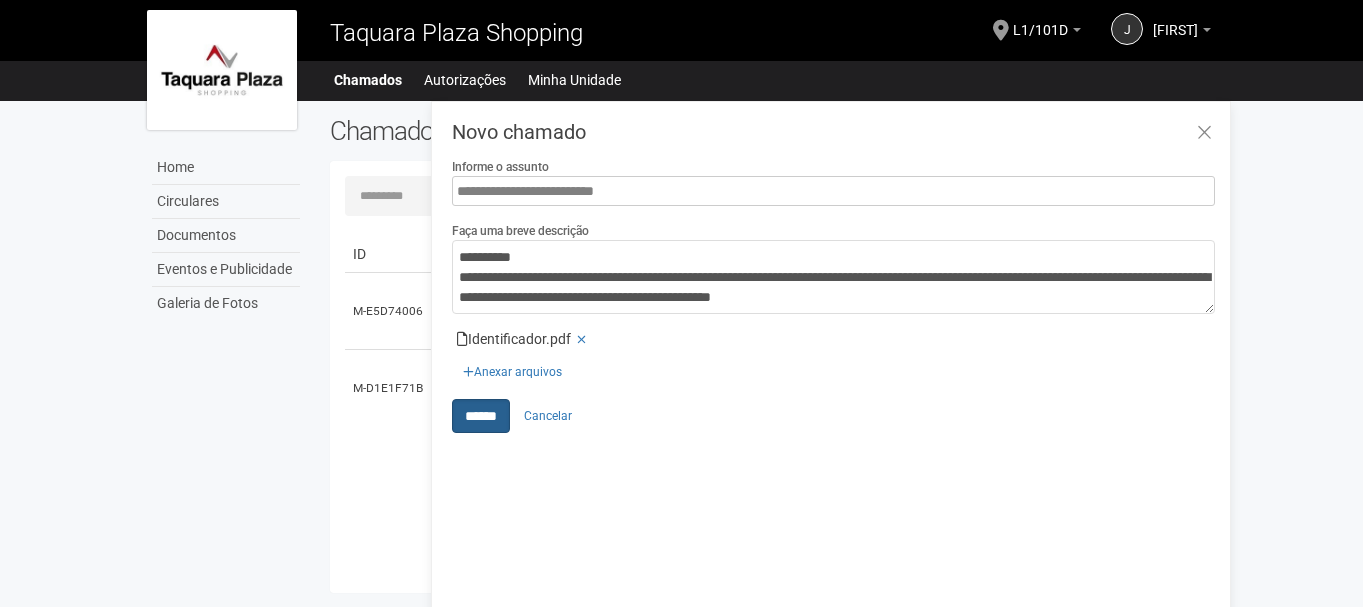 type on "**********" 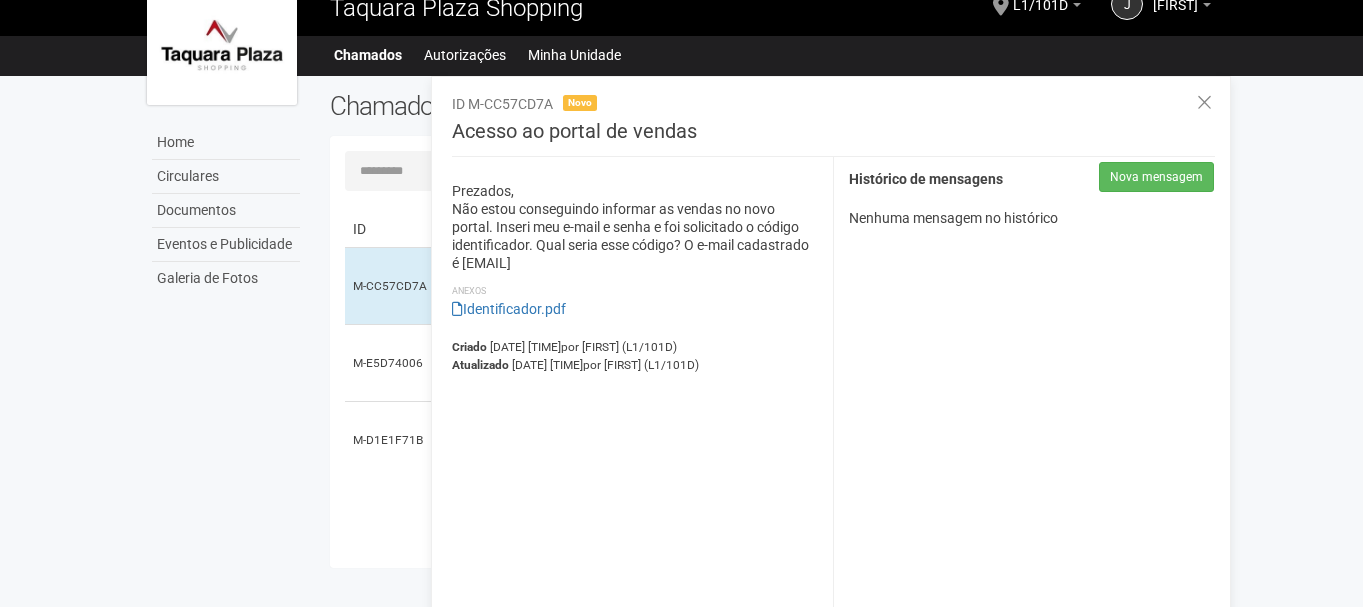 scroll, scrollTop: 31, scrollLeft: 0, axis: vertical 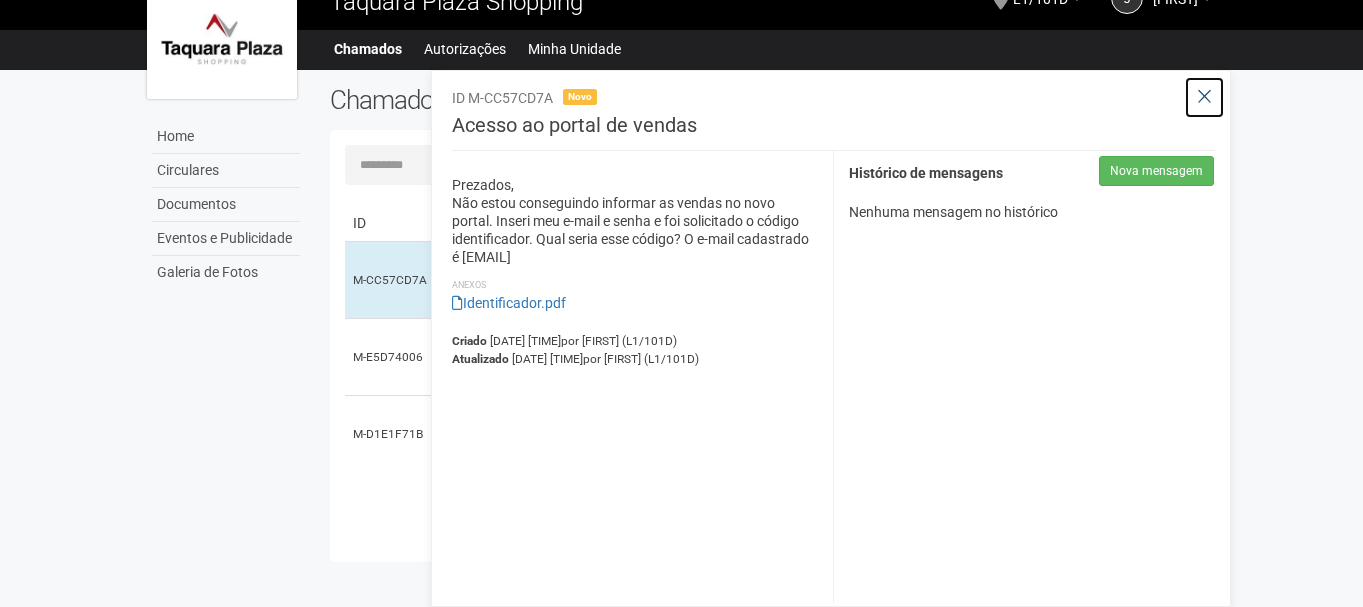 click at bounding box center (1204, 97) 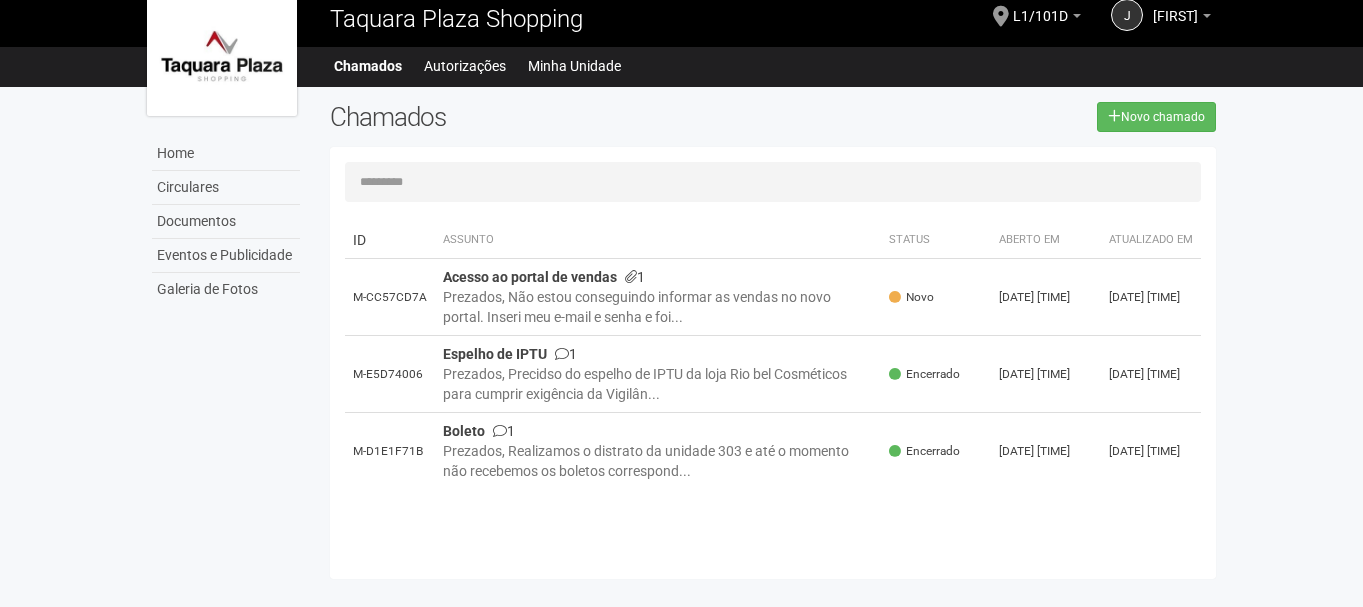 scroll, scrollTop: 0, scrollLeft: 0, axis: both 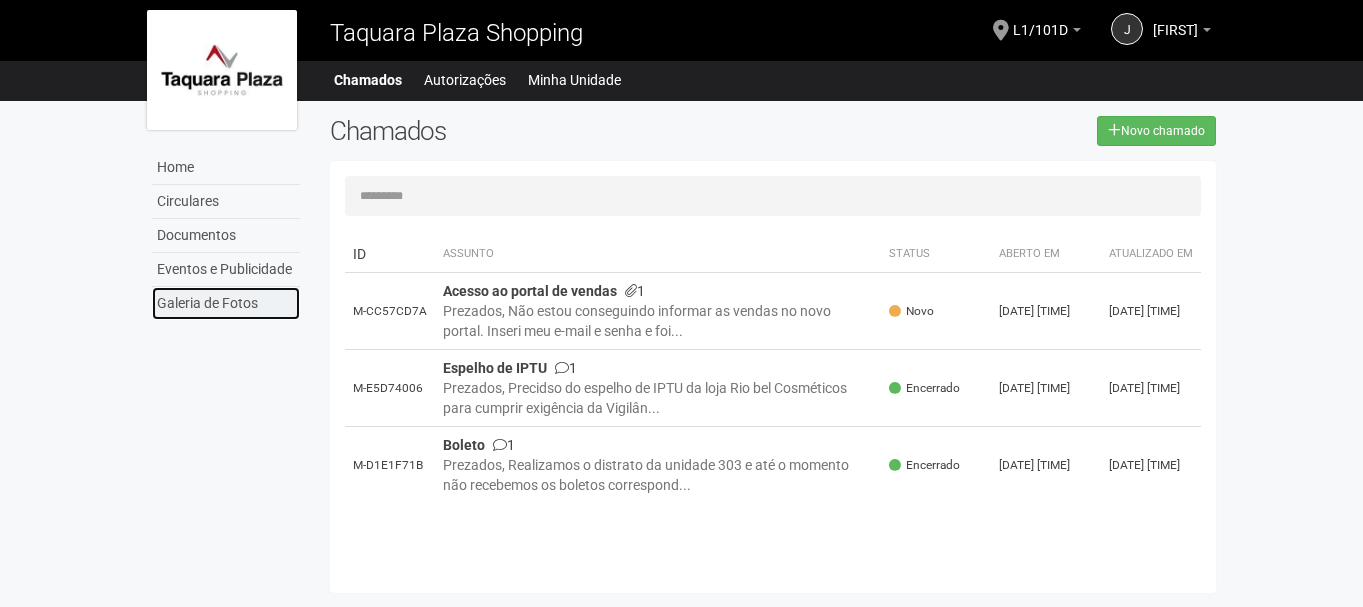 click on "Galeria de Fotos" at bounding box center [226, 303] 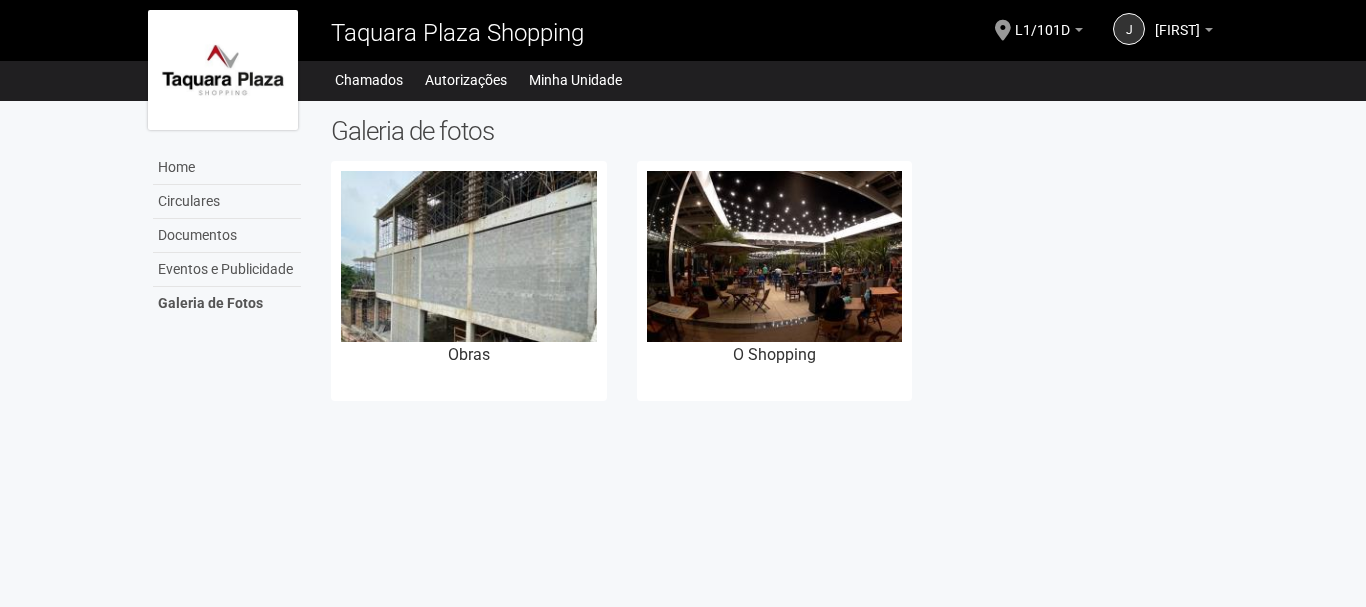 scroll, scrollTop: 0, scrollLeft: 0, axis: both 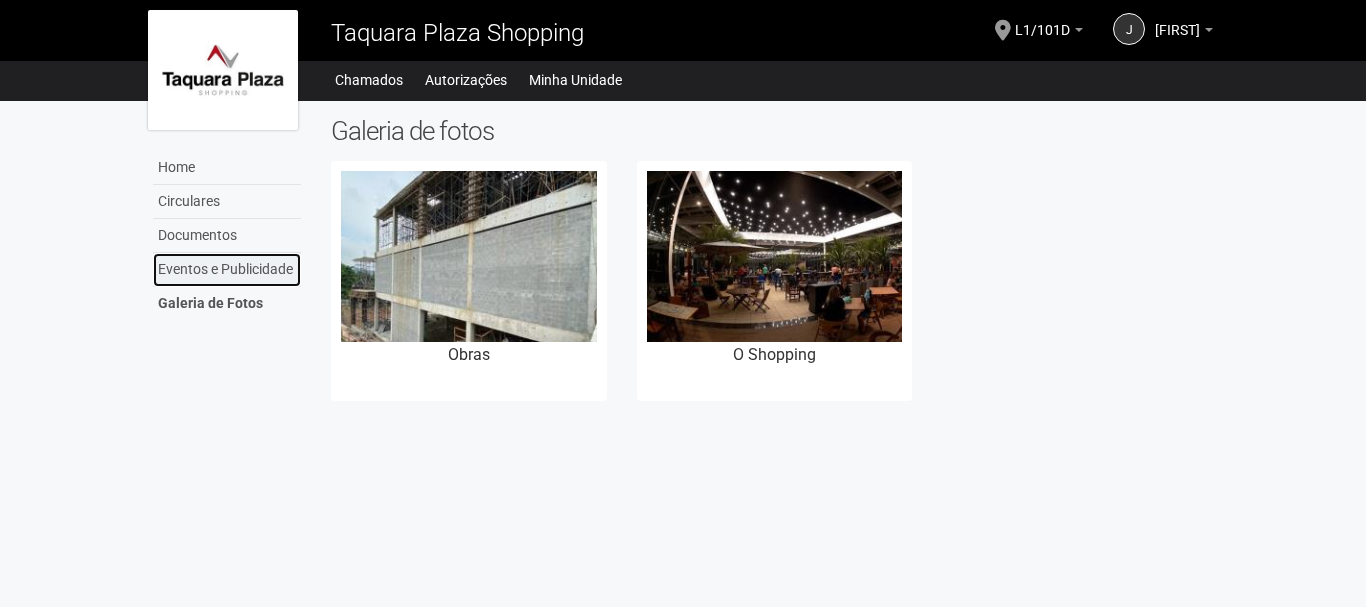 click on "Eventos e Publicidade" at bounding box center [227, 270] 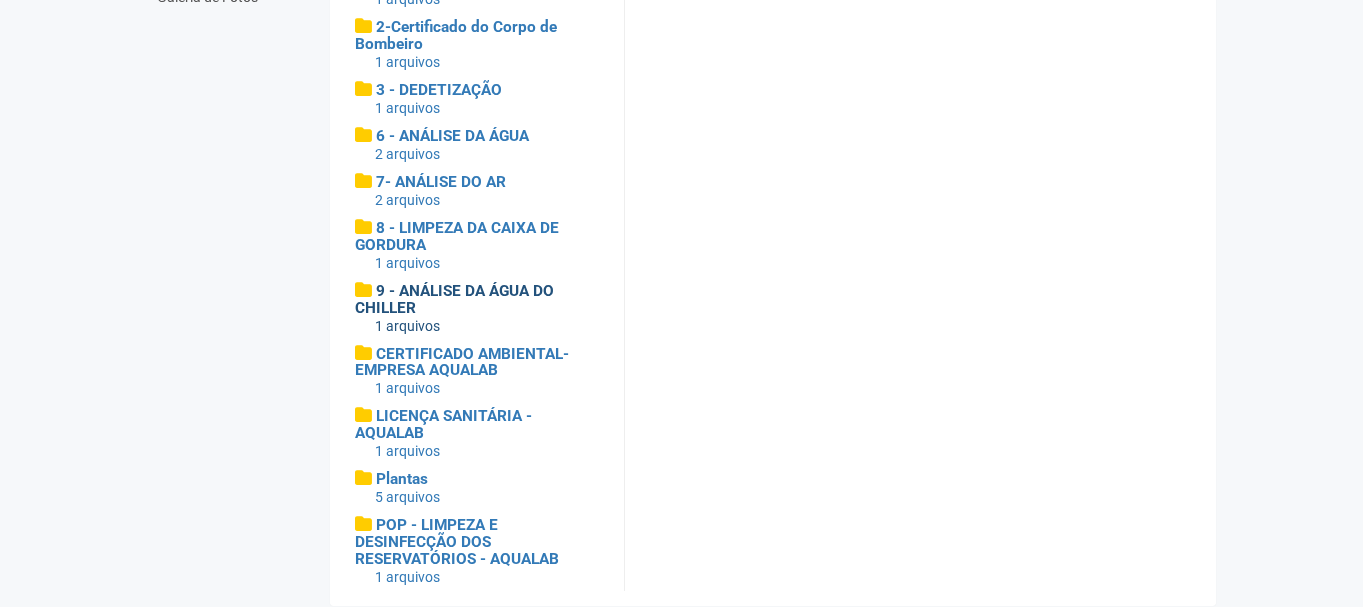 scroll, scrollTop: 315, scrollLeft: 0, axis: vertical 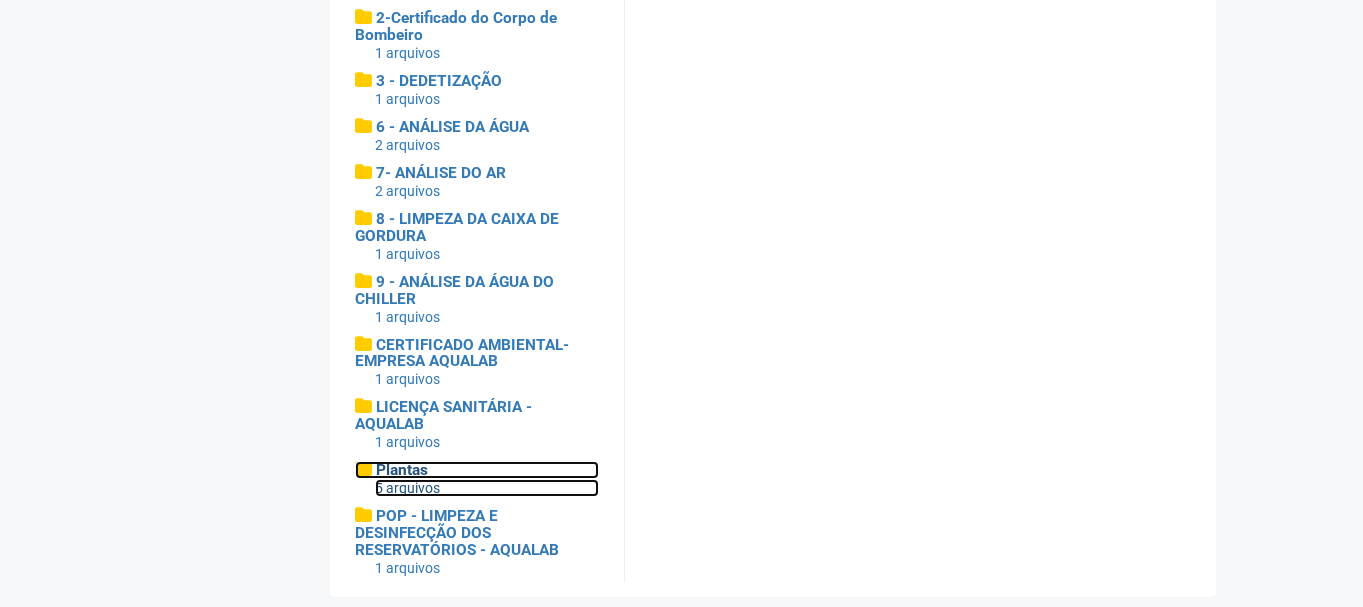 click on "5 arquivos" at bounding box center (487, 488) 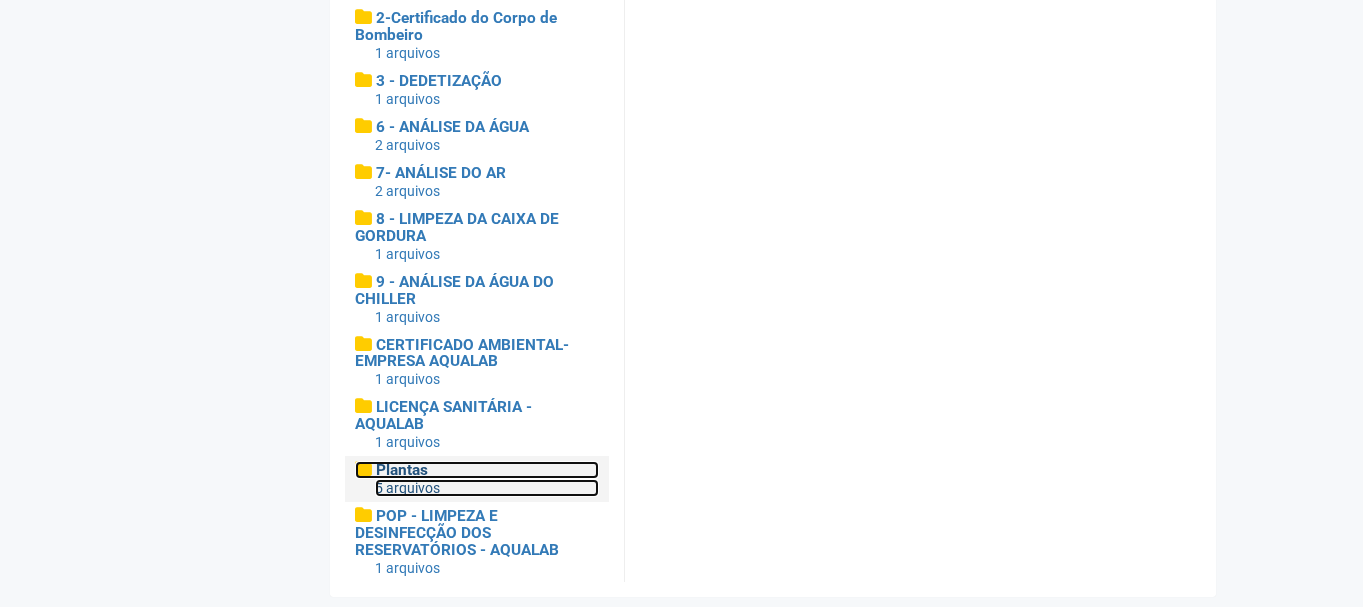 click at bounding box center [363, 469] 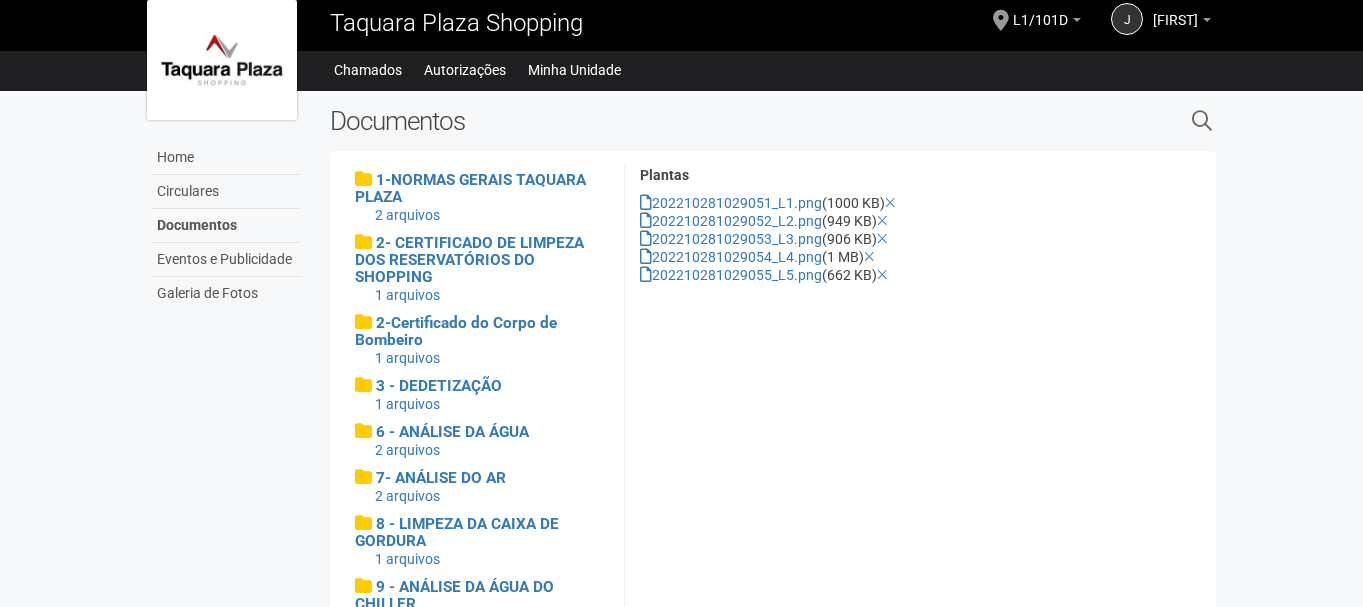 scroll, scrollTop: 0, scrollLeft: 0, axis: both 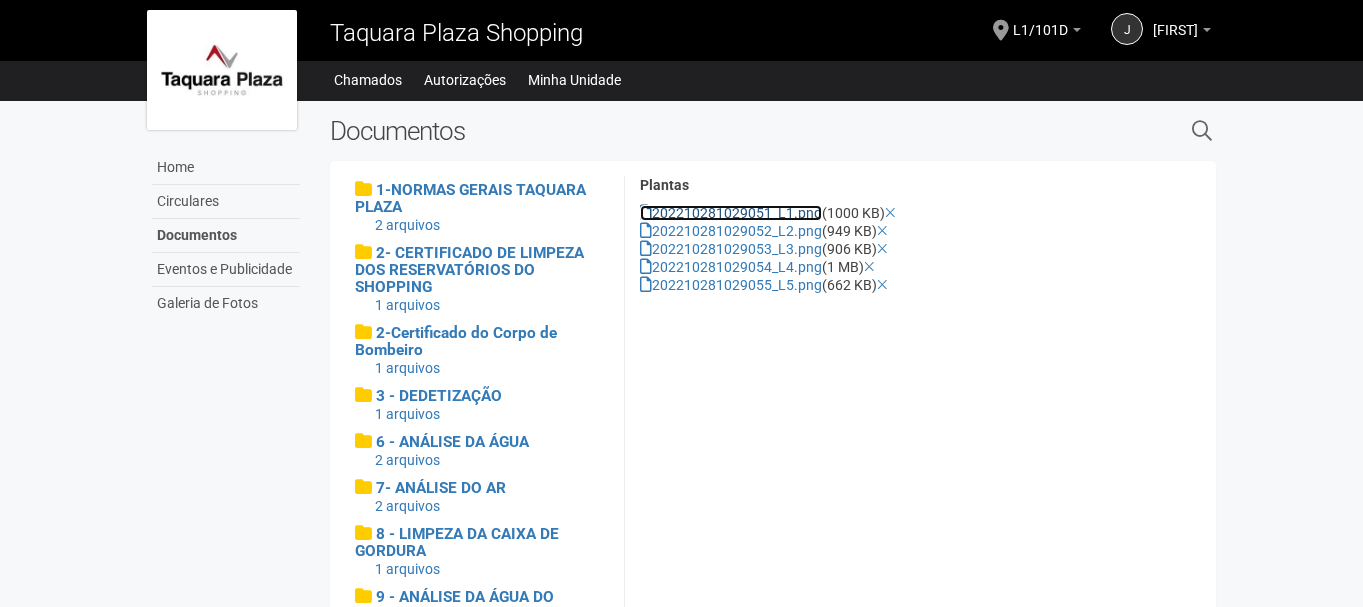 click on "202210281029051_L1.png" at bounding box center [731, 213] 